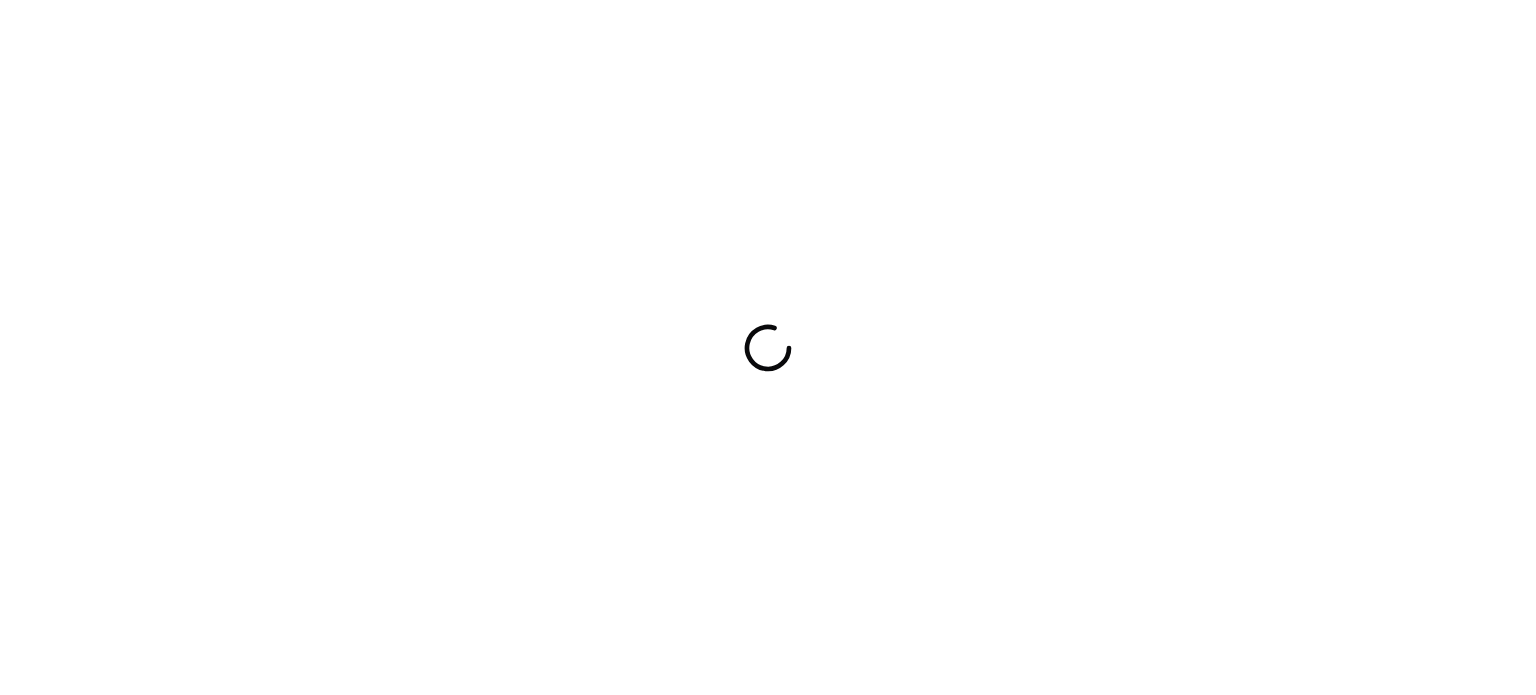 scroll, scrollTop: 0, scrollLeft: 0, axis: both 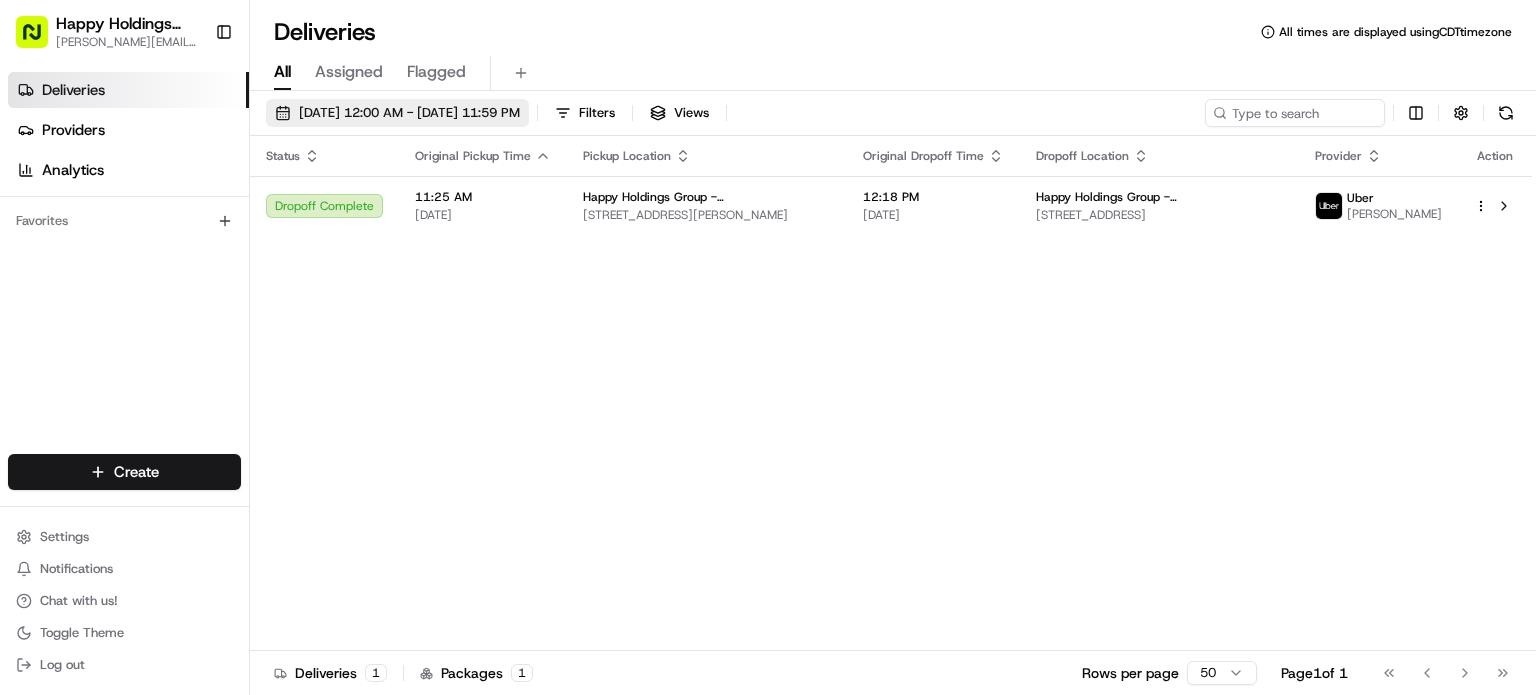 click on "[DATE] 12:00 AM - [DATE] 11:59 PM" at bounding box center [409, 113] 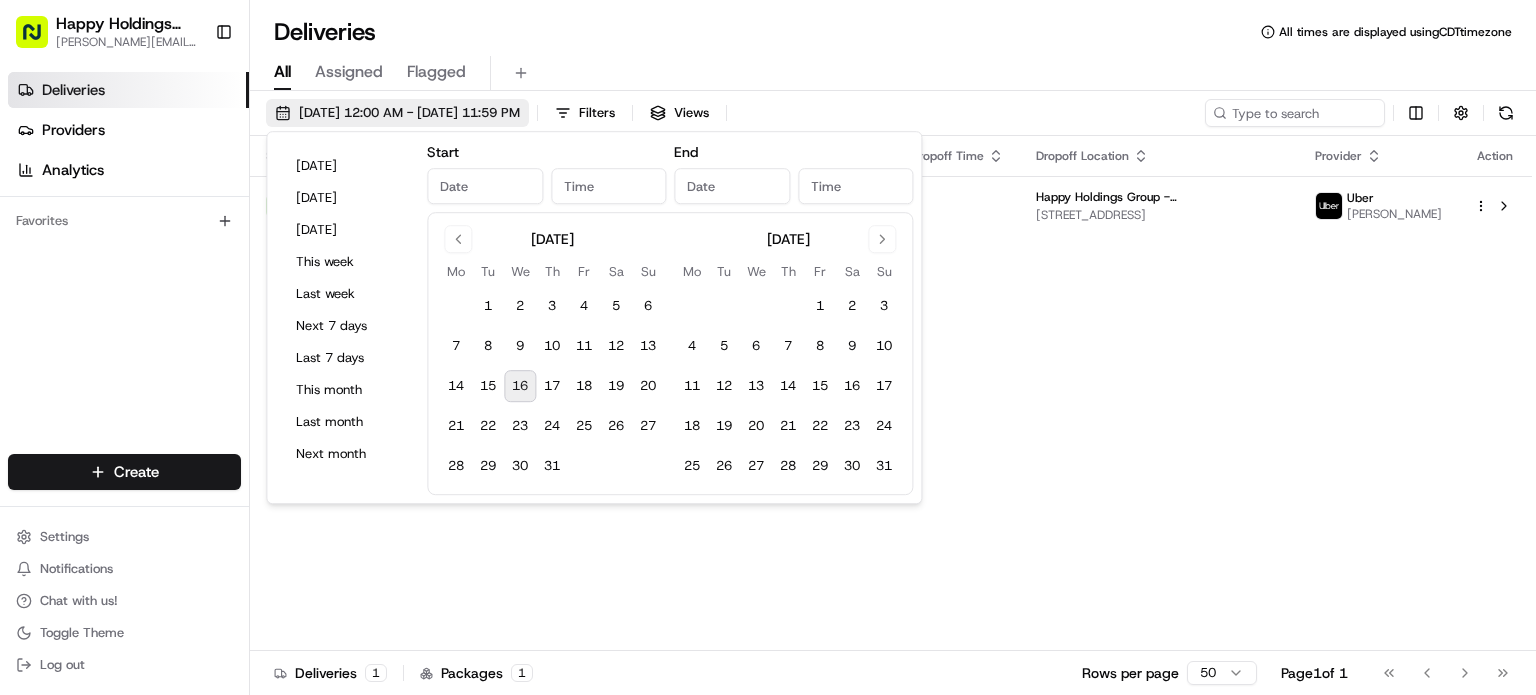 type on "[DATE]" 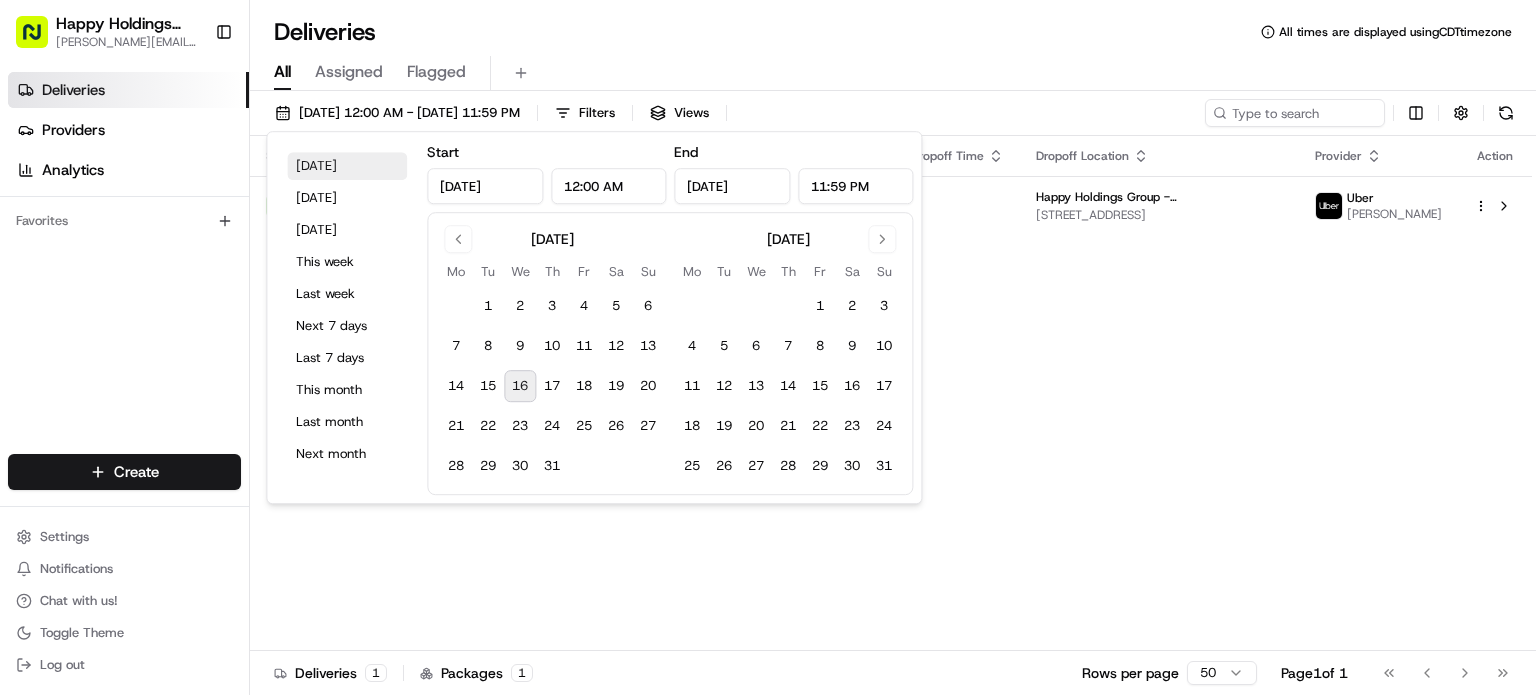 click on "[DATE]" at bounding box center (347, 166) 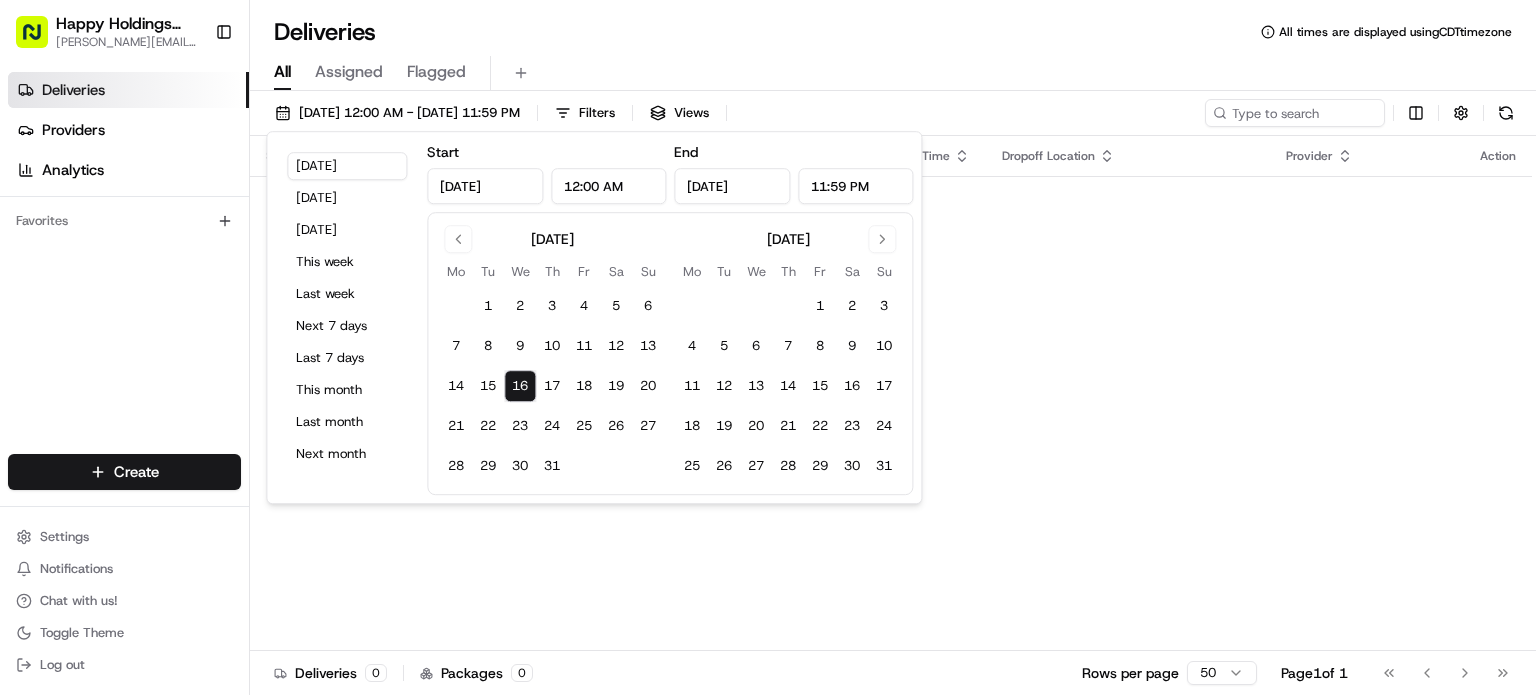 click on "Deliveries Providers Analytics Favorites" at bounding box center (124, 267) 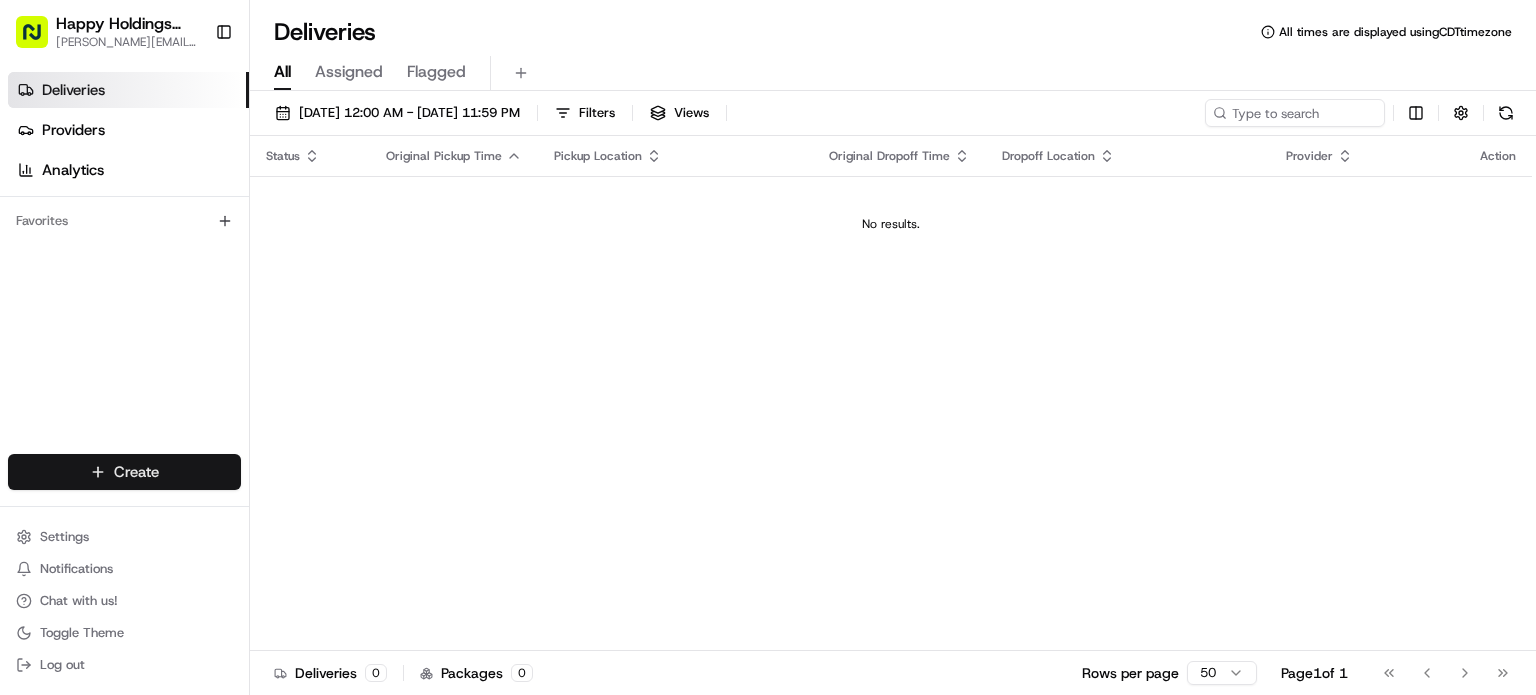 click on "Happy Holdings group [PERSON_NAME][EMAIL_ADDRESS][DOMAIN_NAME] Toggle Sidebar Deliveries Providers Analytics Favorites Main Menu Members & Organization Organization Users Roles Preferences Customization Tracking Orchestration Automations Locations Pickup Locations Dropoff Locations Billing Billing Refund Requests Integrations Notification Triggers Webhooks API Keys Request Logs Create Settings Notifications Chat with us! Toggle Theme Log out Deliveries All times are displayed using  CDT  timezone All Assigned Flagged [DATE] 12:00 AM - [DATE] 11:59 PM Filters Views Status Original Pickup Time Pickup Location Original Dropoff Time Dropoff Location Provider Action No results. Deliveries 0 Packages 0 Rows per page 50 Page  1  of   1 Go to first page Go to previous page Go to next page Go to last page
Create Create" at bounding box center [768, 347] 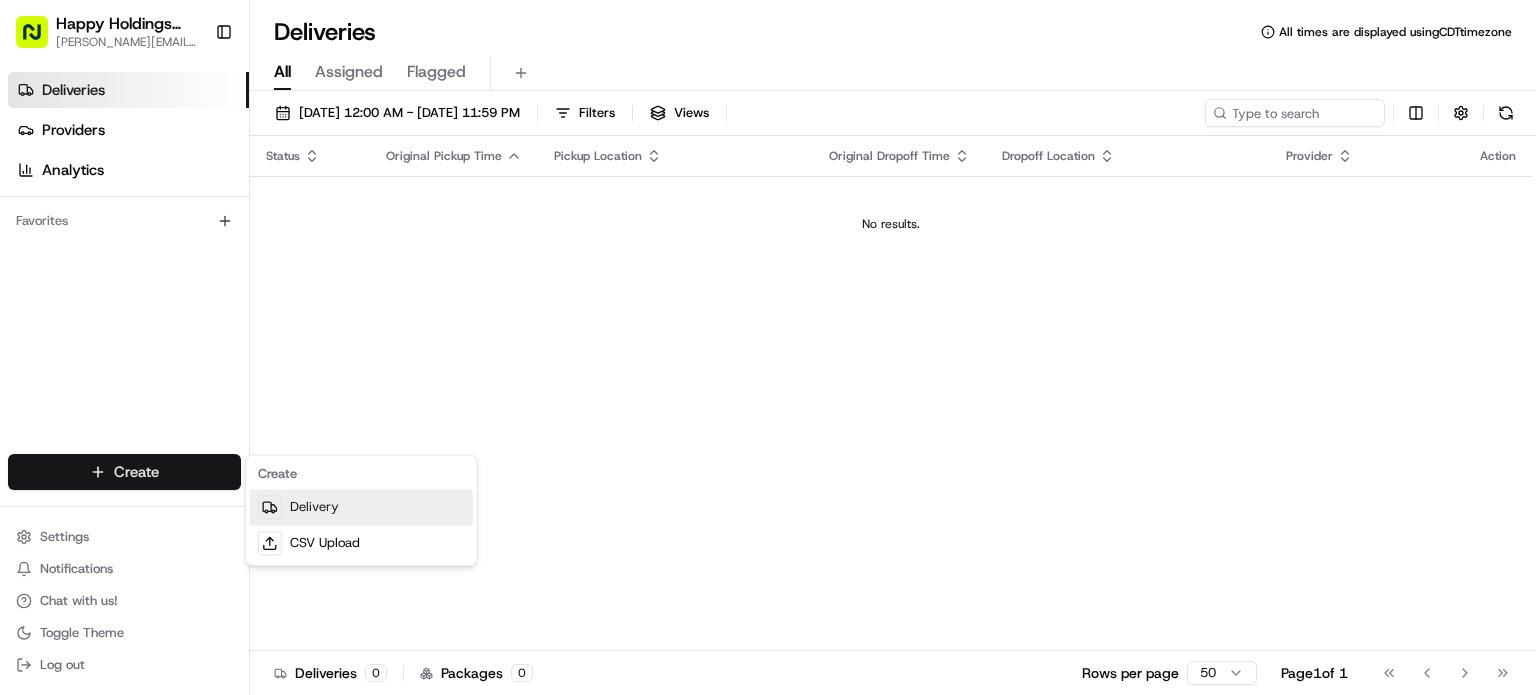 click on "Delivery" at bounding box center [361, 507] 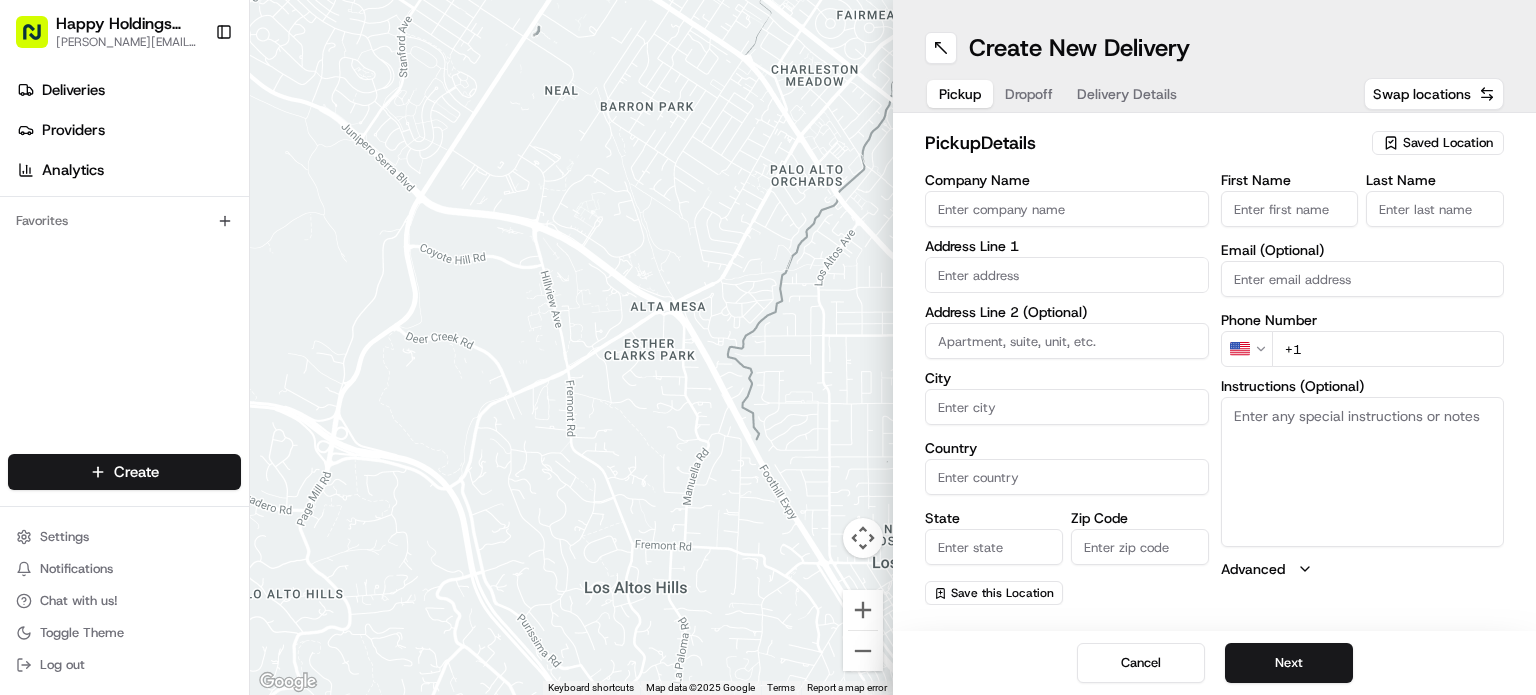 click on "Saved Location" at bounding box center (1448, 143) 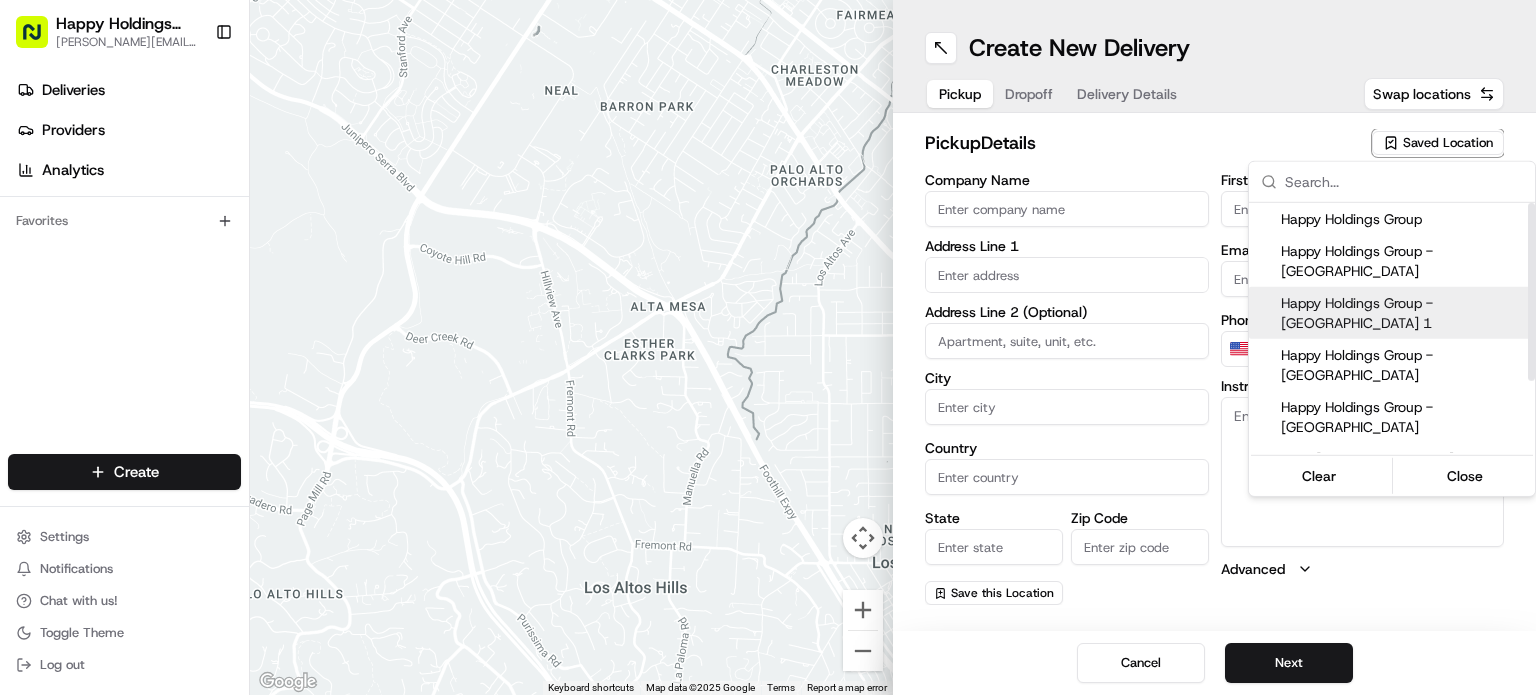 click on "Happy Holdings Group -  [GEOGRAPHIC_DATA] 1" at bounding box center [1404, 313] 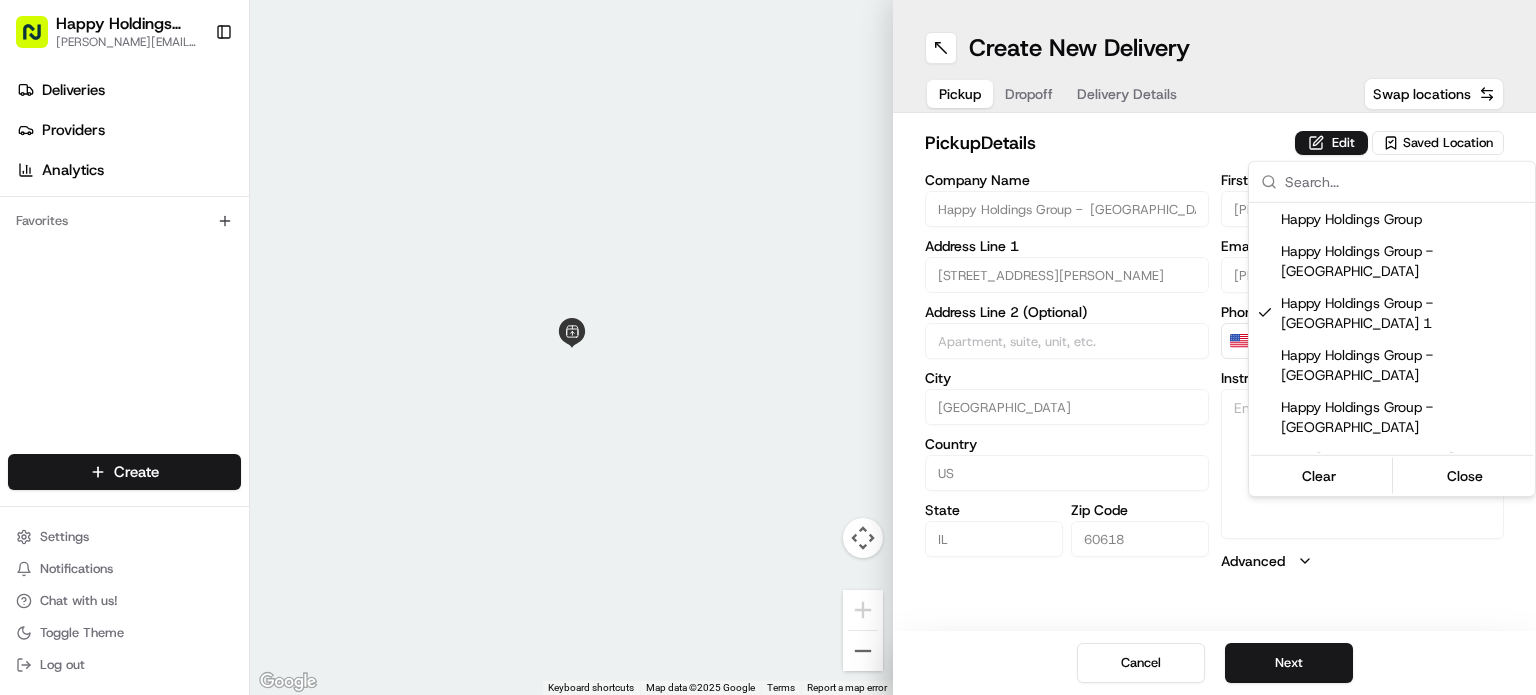 click on "Happy Holdings group [PERSON_NAME][EMAIL_ADDRESS][DOMAIN_NAME] Toggle Sidebar Deliveries Providers Analytics Favorites Main Menu Members & Organization Organization Users Roles Preferences Customization Tracking Orchestration Automations Locations Pickup Locations Dropoff Locations Billing Billing Refund Requests Integrations Notification Triggers Webhooks API Keys Request Logs Create Settings Notifications Chat with us! Toggle Theme Log out ← Move left → Move right ↑ Move up ↓ Move down + Zoom in - Zoom out Home Jump left by 75% End Jump right by 75% Page Up Jump up by 75% Page Down Jump down by 75% Keyboard shortcuts Map Data Map data ©2025 Google Map data ©2025 Google 2 m  Click to toggle between metric and imperial units Terms Report a map error Create New Delivery Pickup Dropoff Delivery Details Swap locations pickup  Details  Edit Saved Location Company Name Happy Holdings Group -  [GEOGRAPHIC_DATA] 1 Address Line 1 [STREET_ADDRESS][PERSON_NAME] Address Line 2 (Optional) [GEOGRAPHIC_DATA] [GEOGRAPHIC_DATA] State [US_STATE]" at bounding box center (768, 347) 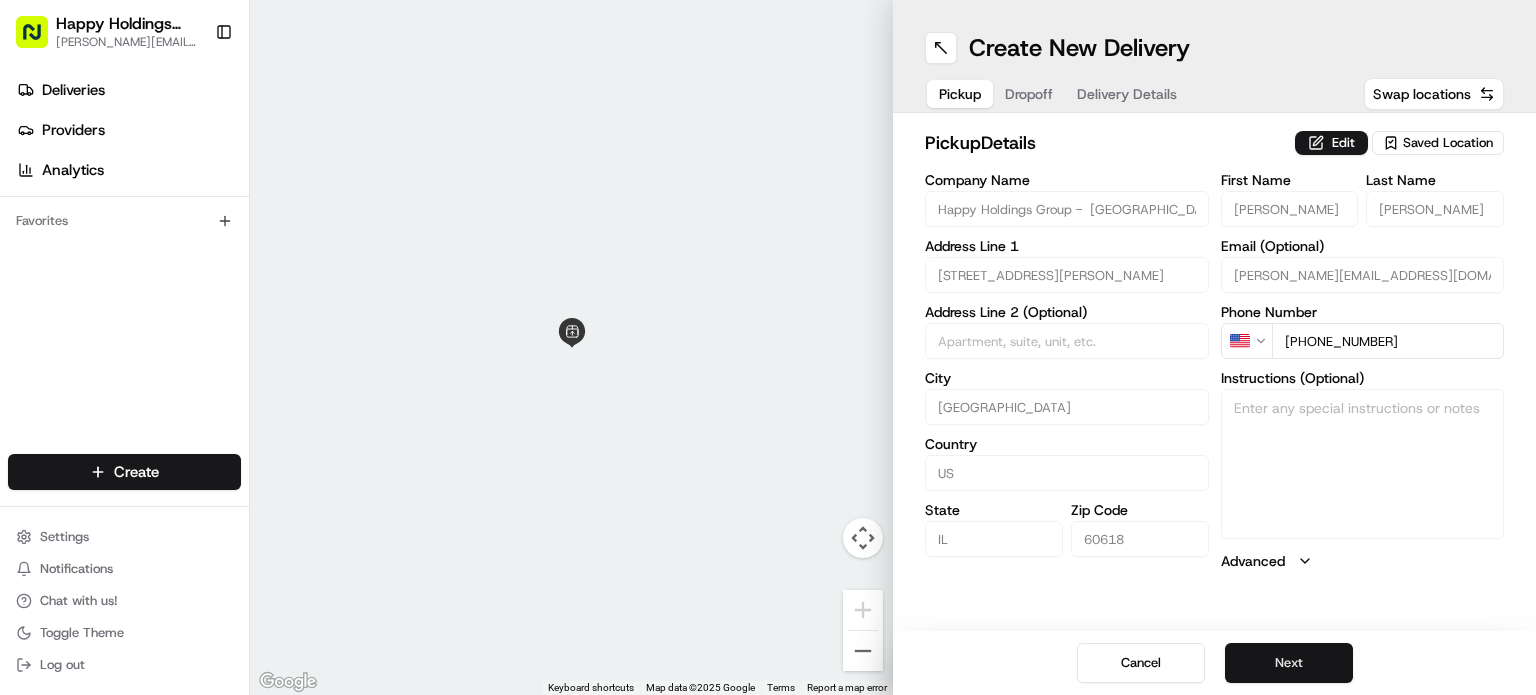 click on "Next" at bounding box center (1289, 663) 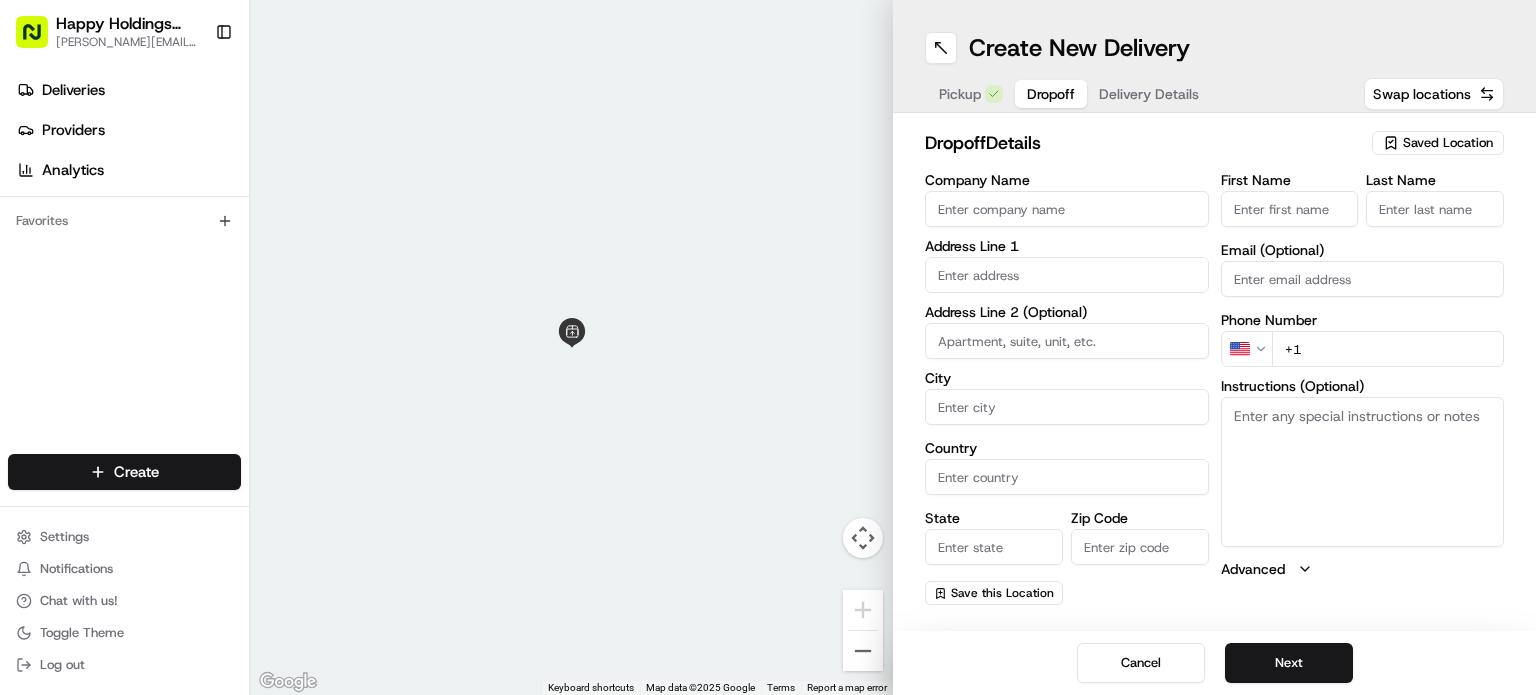 click on "Saved Location" at bounding box center (1448, 143) 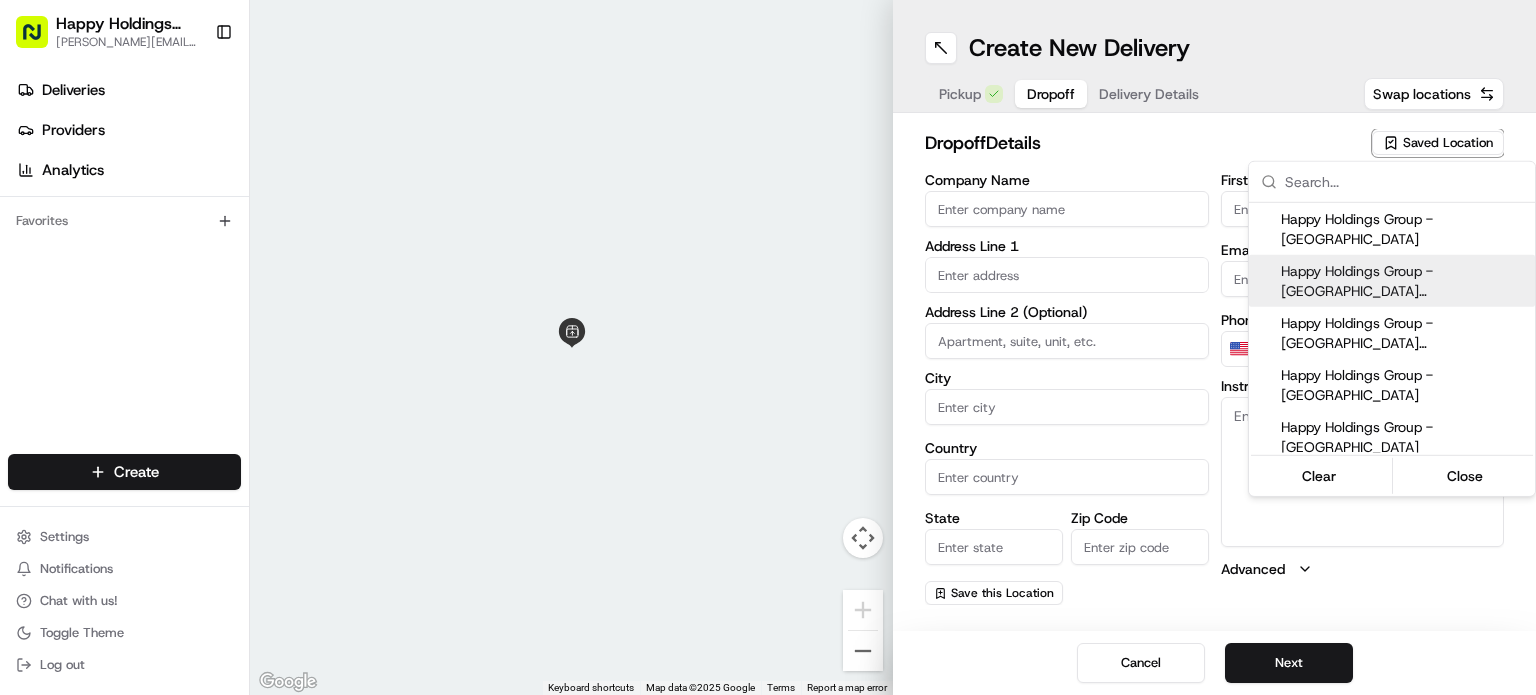 click on "Happy Holdings Group -  [GEOGRAPHIC_DATA] ([GEOGRAPHIC_DATA] - Updated)" at bounding box center [1404, 281] 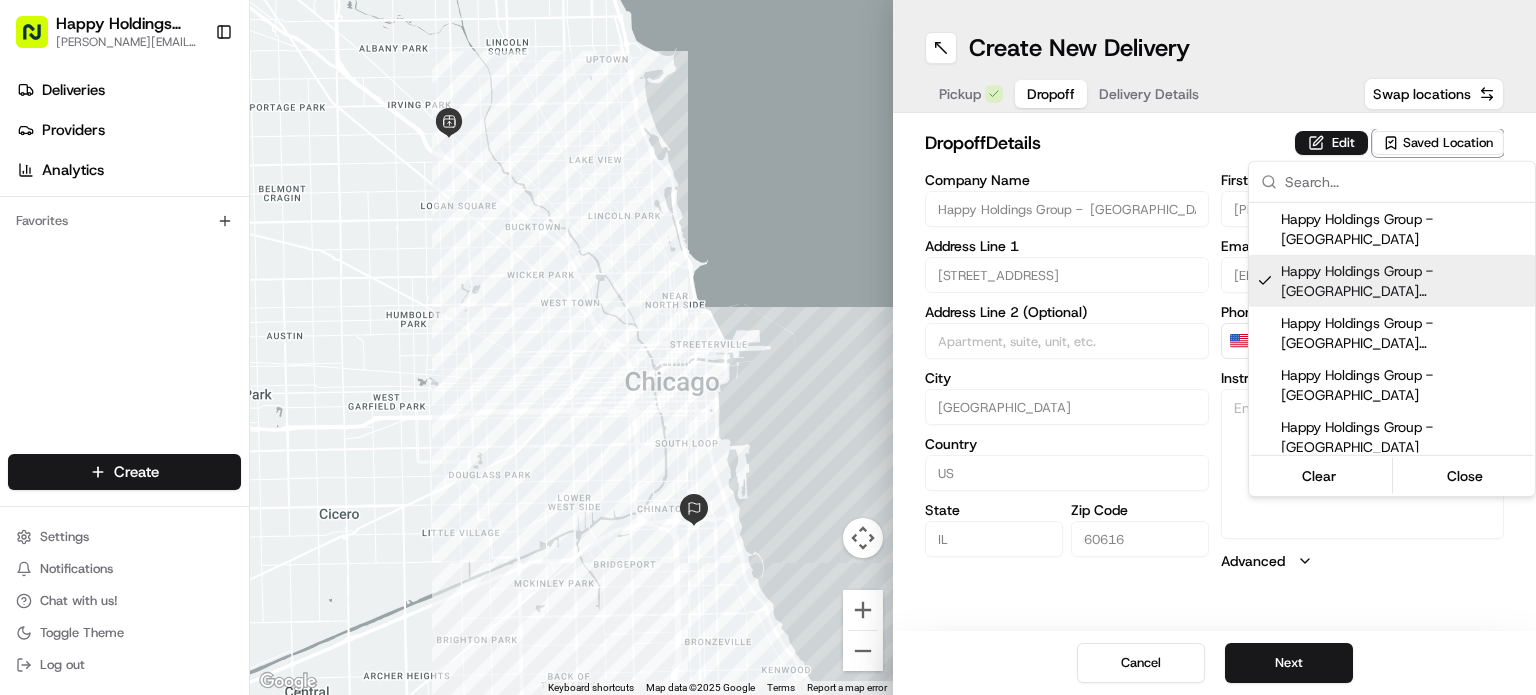 click on "Happy Holdings group [PERSON_NAME][EMAIL_ADDRESS][DOMAIN_NAME] Toggle Sidebar Deliveries Providers Analytics Favorites Main Menu Members & Organization Organization Users Roles Preferences Customization Tracking Orchestration Automations Locations Pickup Locations Dropoff Locations Billing Billing Refund Requests Integrations Notification Triggers Webhooks API Keys Request Logs Create Settings Notifications Chat with us! Toggle Theme Log out ← Move left → Move right ↑ Move up ↓ Move down + Zoom in - Zoom out Home Jump left by 75% End Jump right by 75% Page Up Jump up by 75% Page Down Jump down by 75% Keyboard shortcuts Map Data Map data ©2025 Google Map data ©2025 Google 2 km  Click to toggle between metric and imperial units Terms Report a map error Create New Delivery Pickup Dropoff Delivery Details Swap locations dropoff  Details  Edit Saved Location Company Name Happy Holdings Group -  [GEOGRAPHIC_DATA] ([PERSON_NAME] - Updated) Address Line 1 [STREET_ADDRESS] Address Line 2 (Optional) City [GEOGRAPHIC_DATA]" at bounding box center [768, 347] 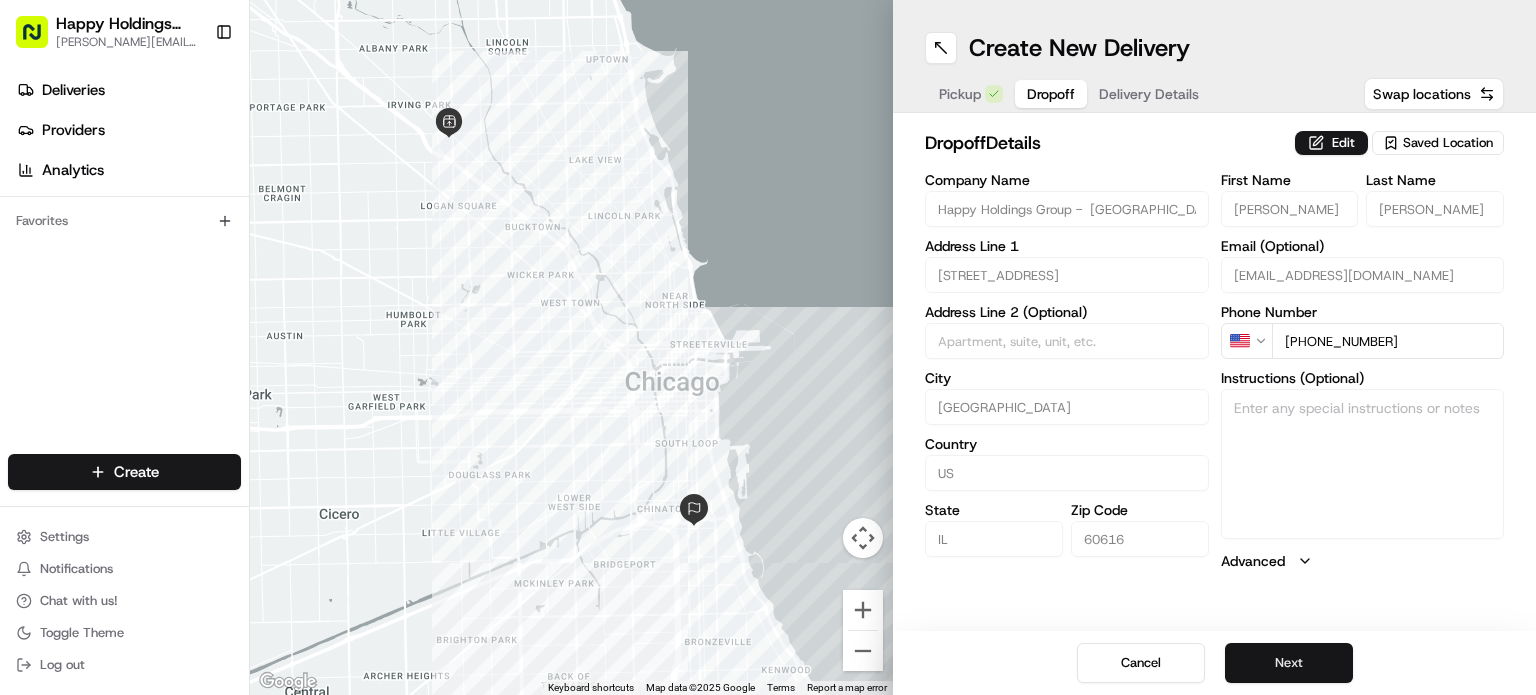 click on "Next" at bounding box center [1289, 663] 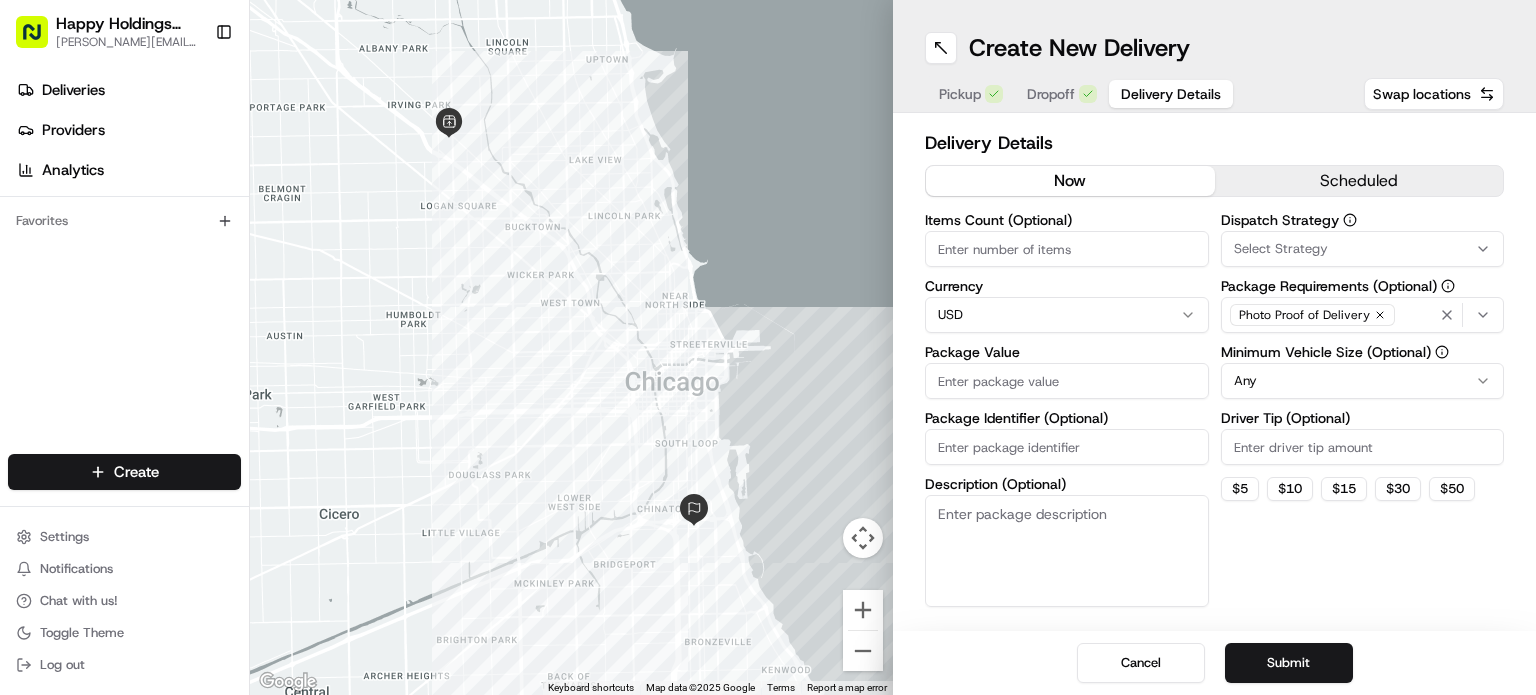 click 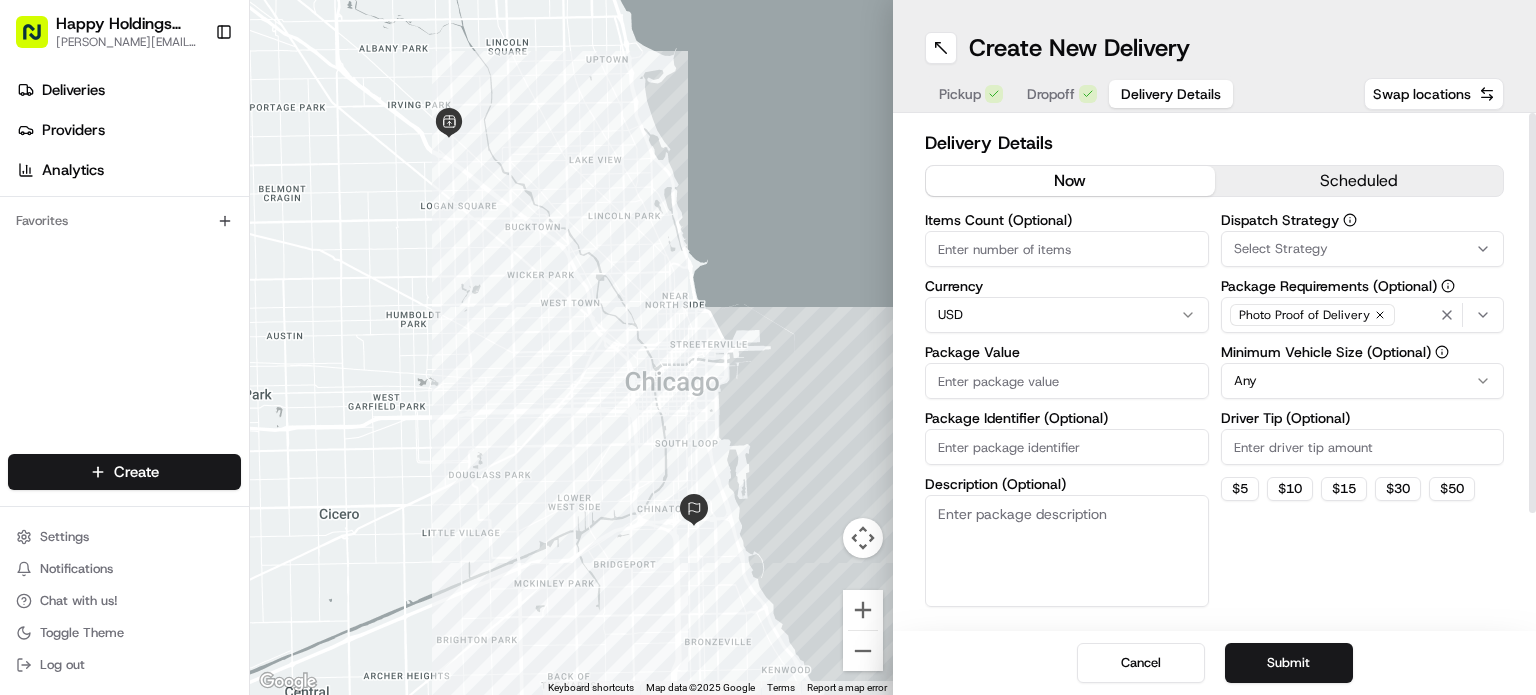 click on "Items Count (Optional)" at bounding box center [1067, 249] 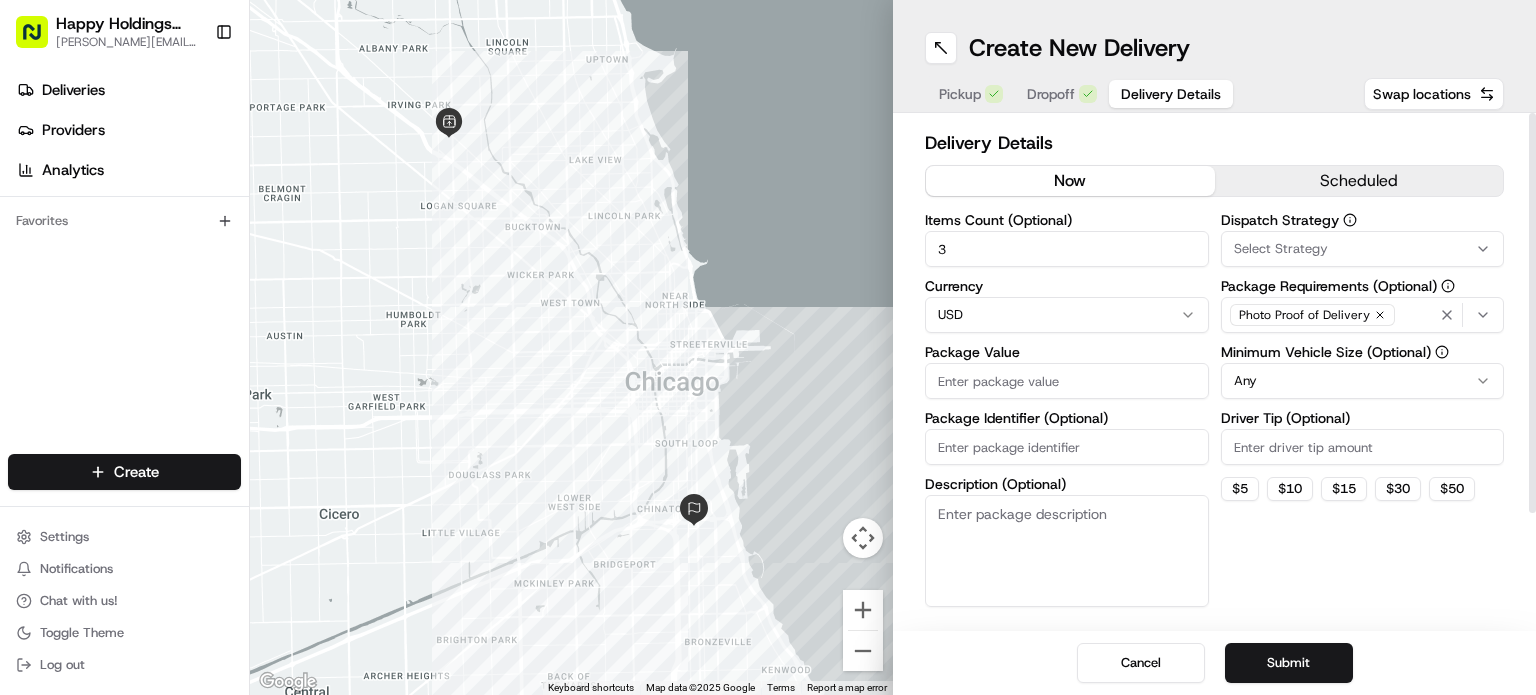 type on "3" 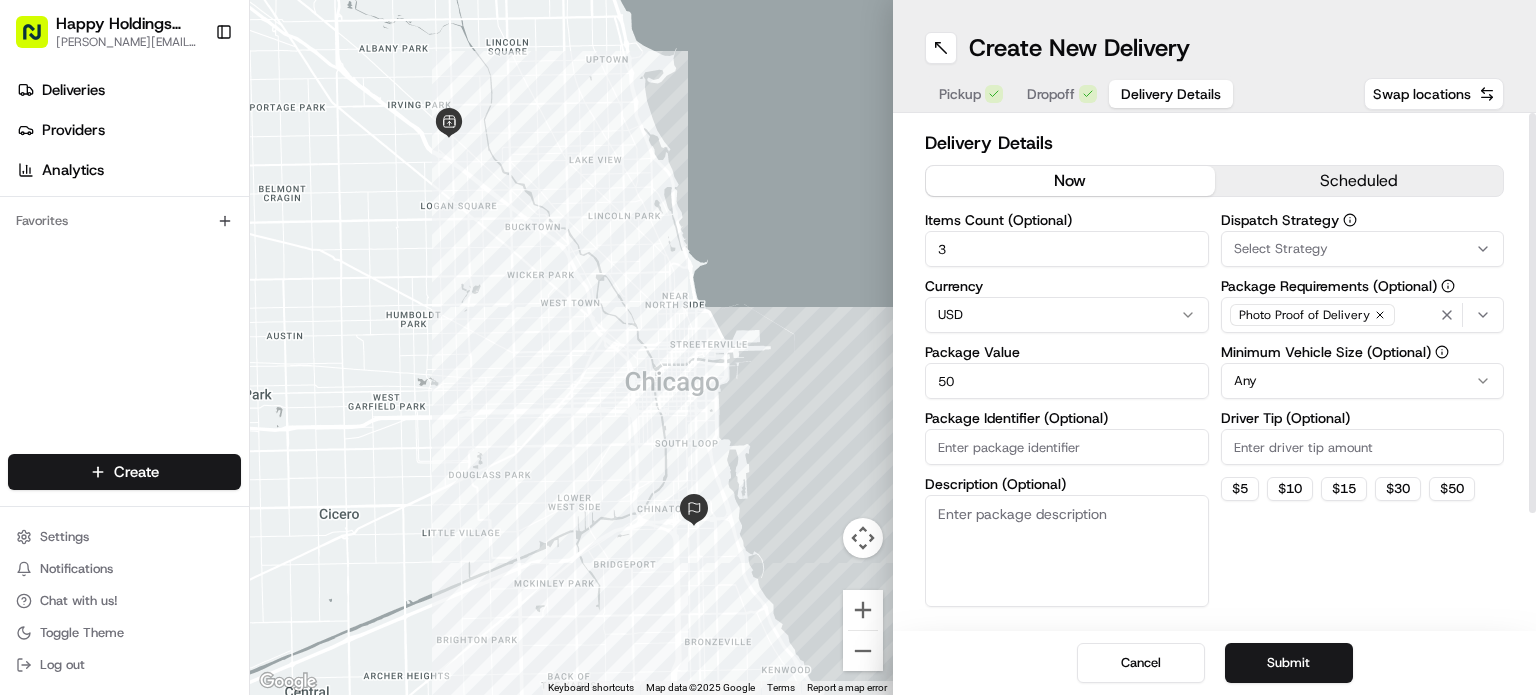 type on "50" 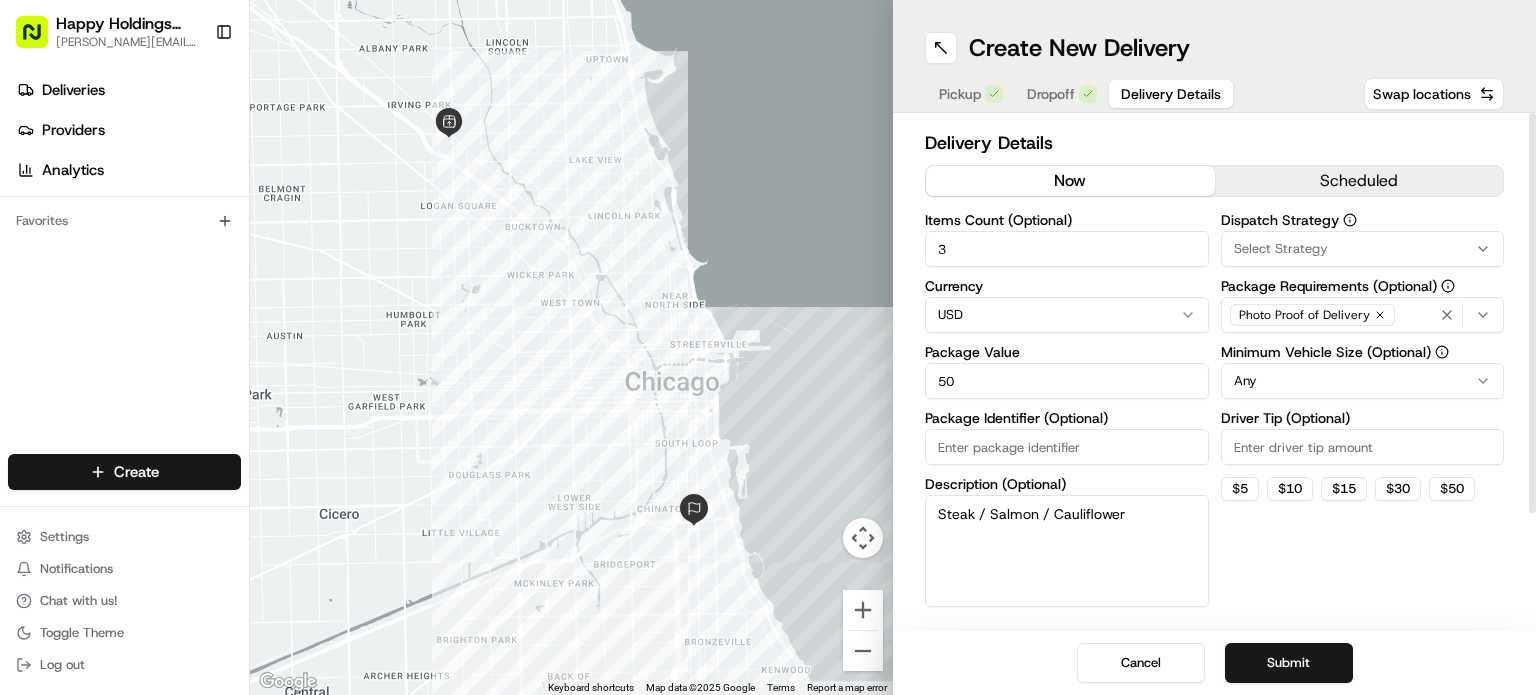 type on "Steak / Salmon / Cauliflower" 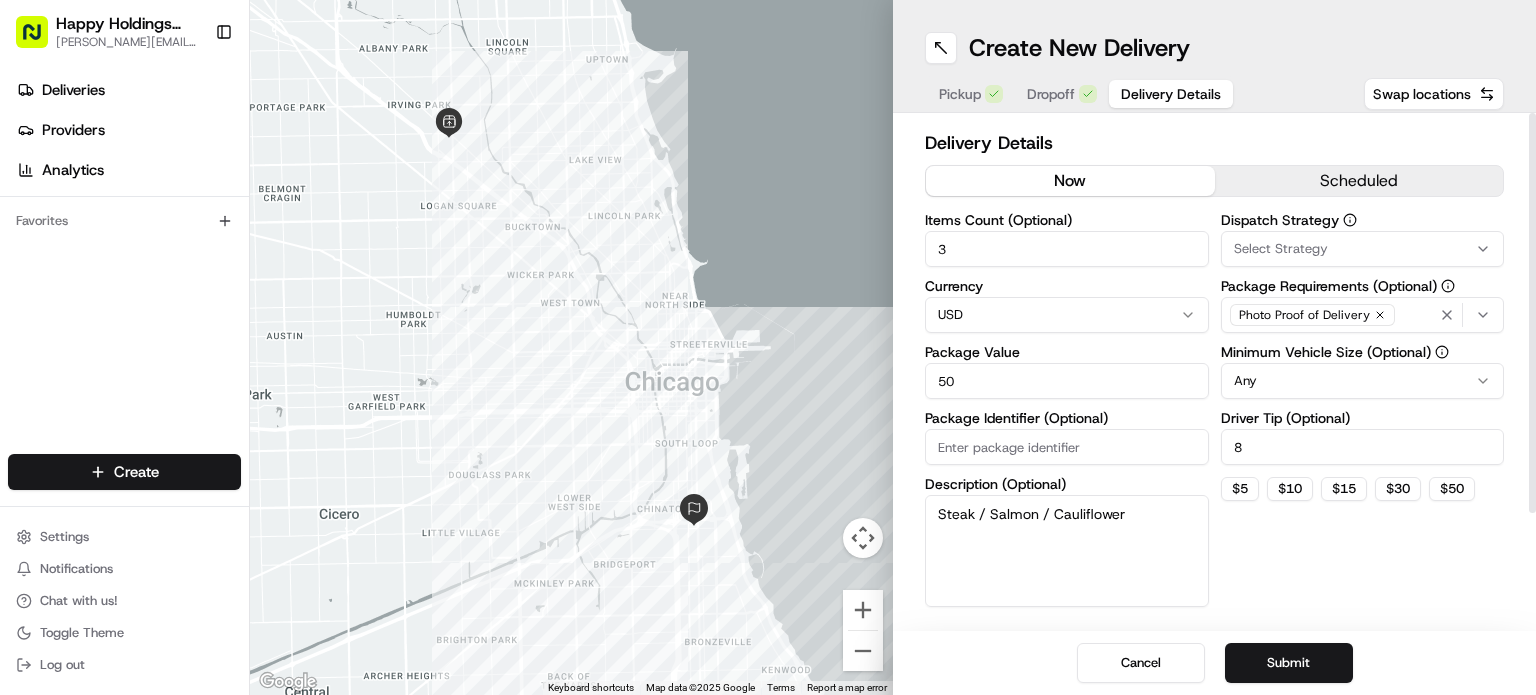 type on "8" 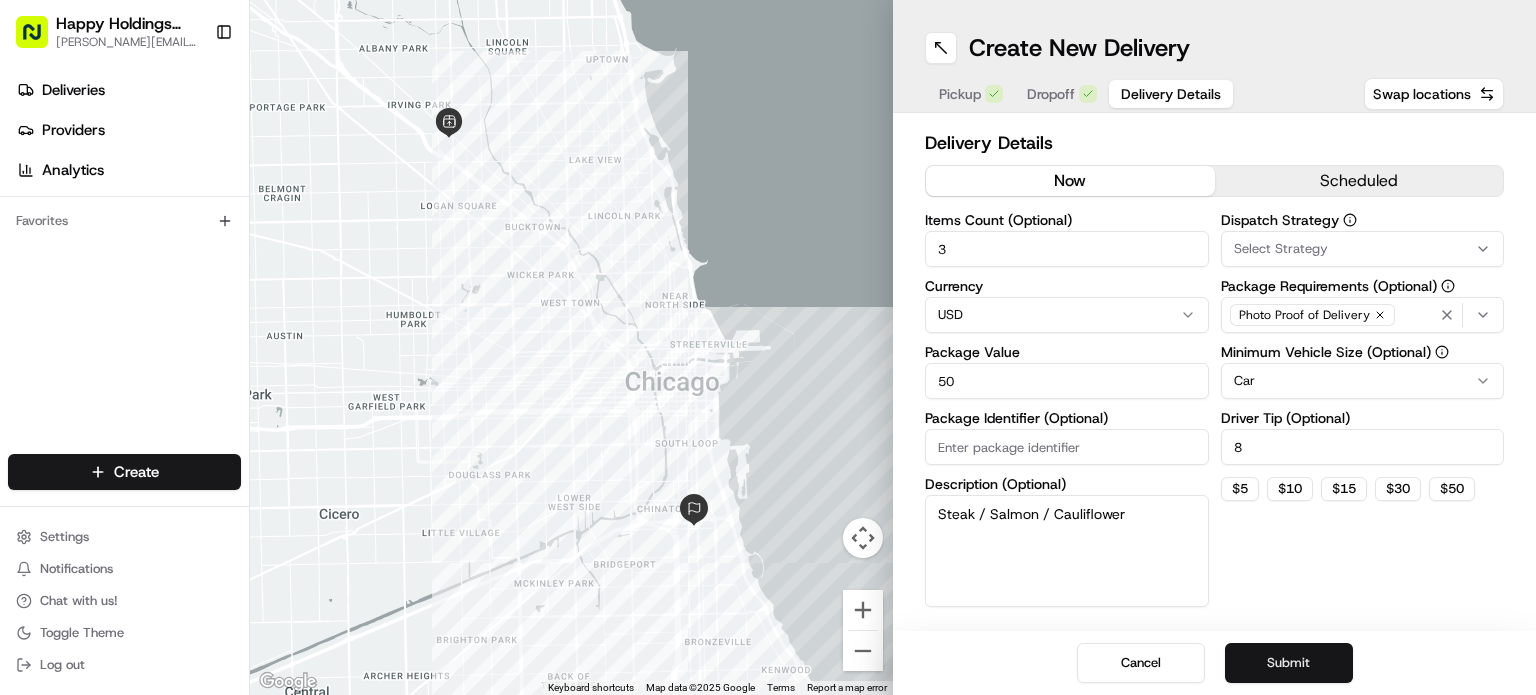 click on "Submit" at bounding box center (1289, 663) 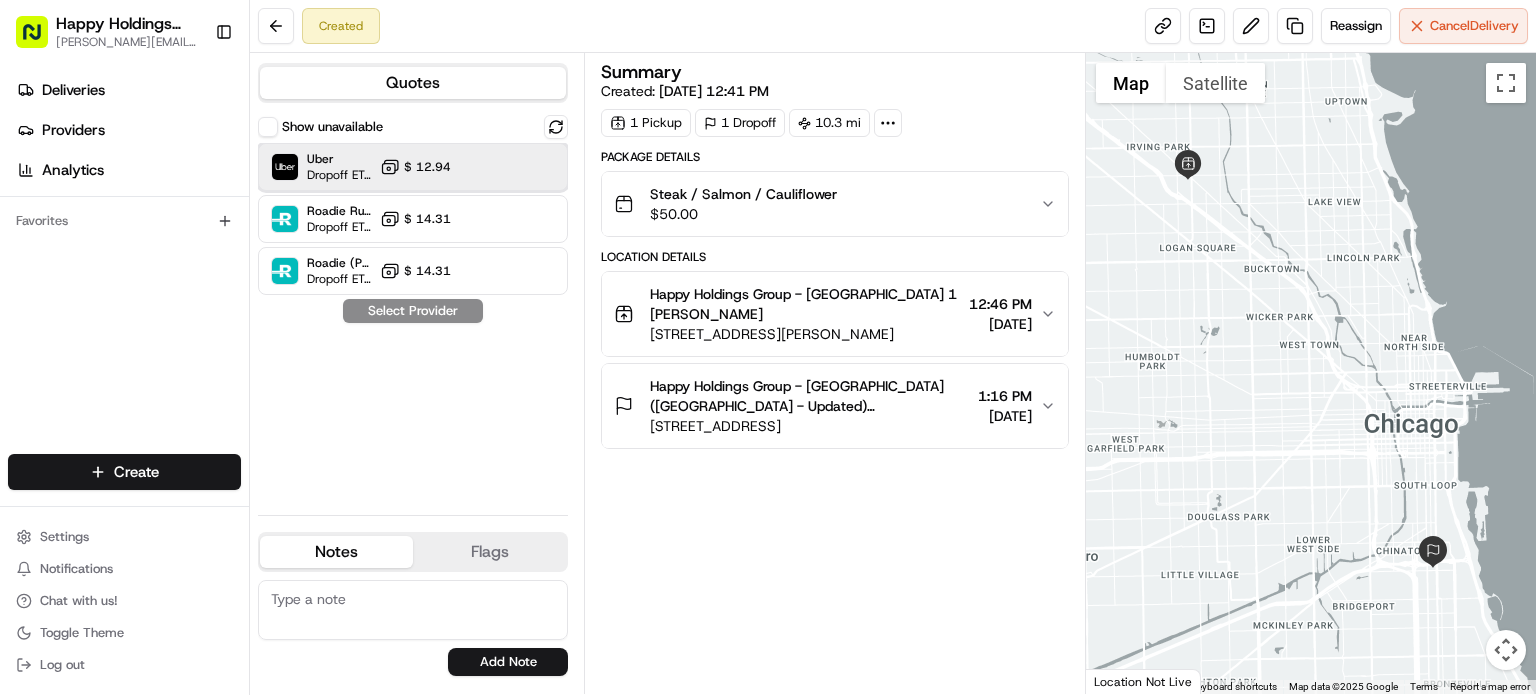 click on "Uber Dropoff ETA   1 hour $   12.94" at bounding box center (413, 167) 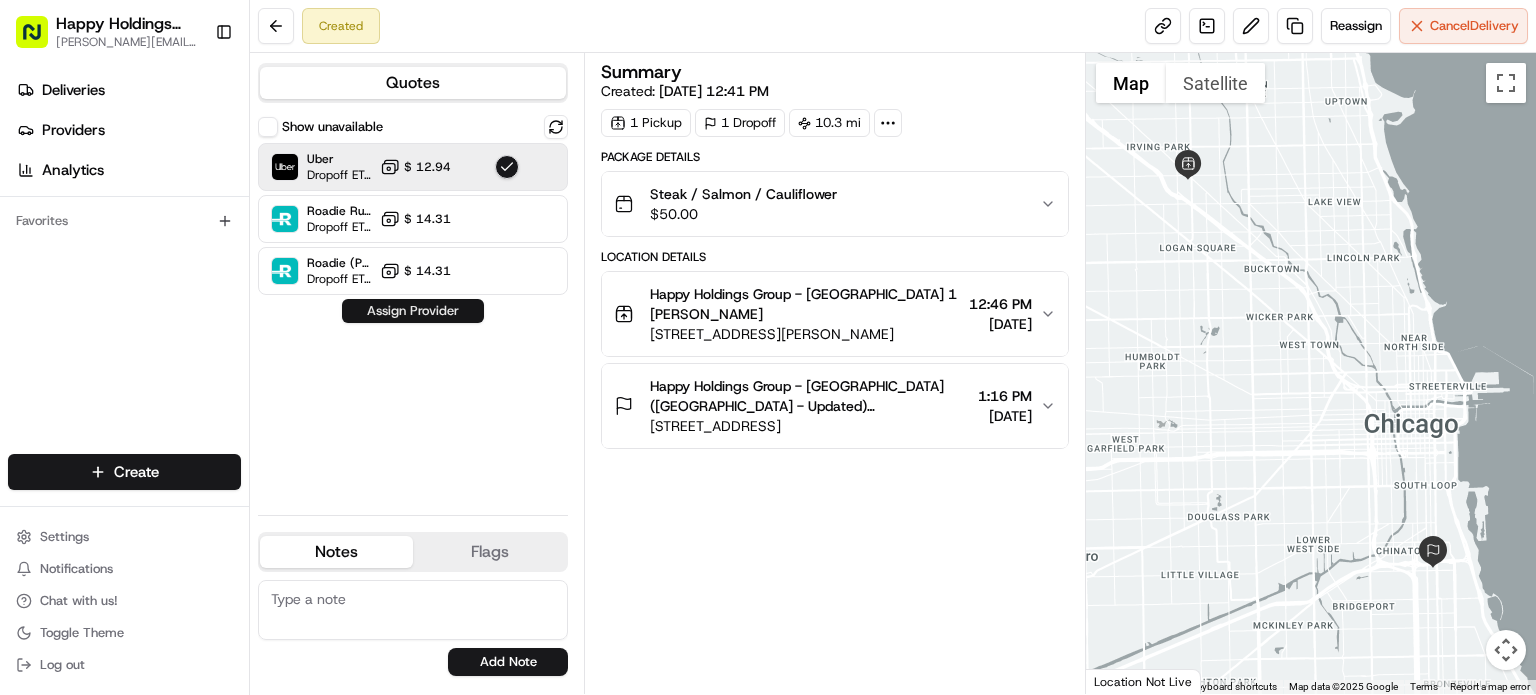click on "Assign Provider" at bounding box center [413, 311] 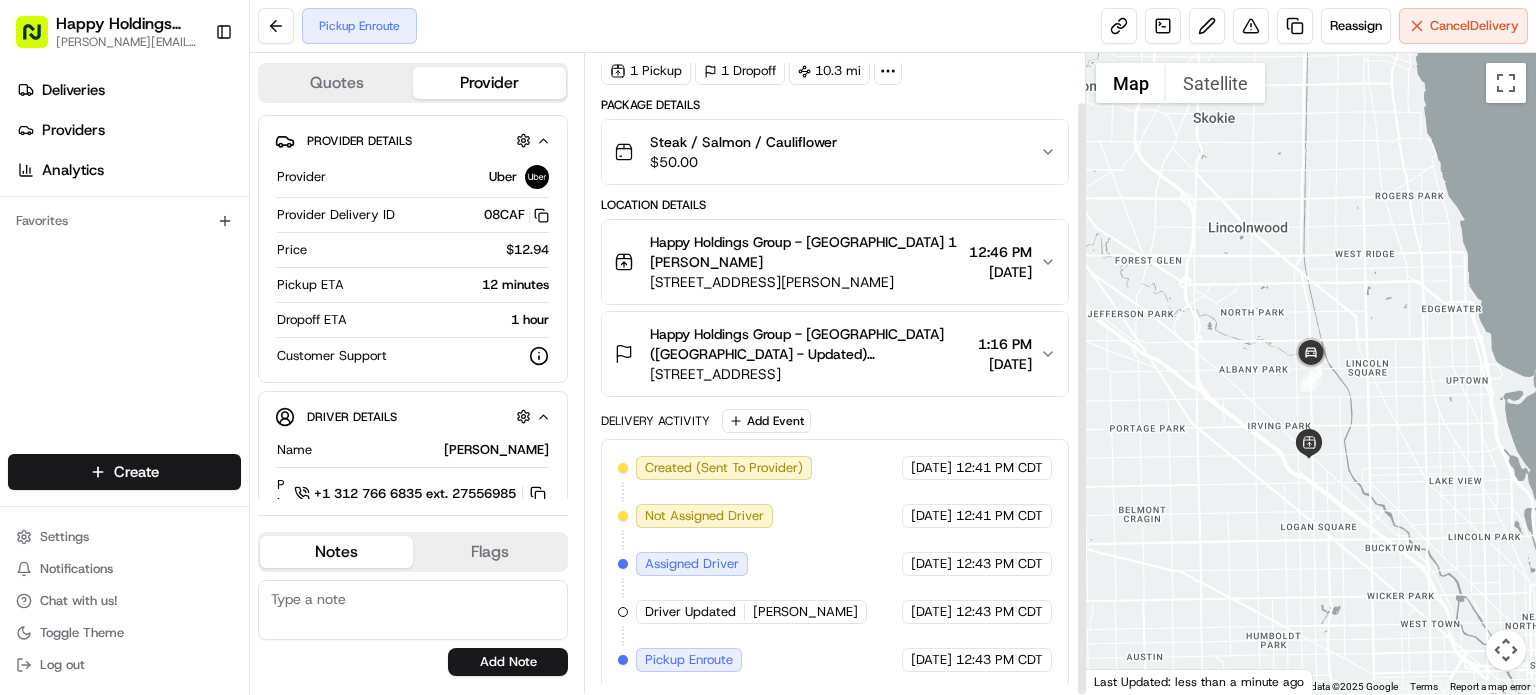 scroll, scrollTop: 52, scrollLeft: 0, axis: vertical 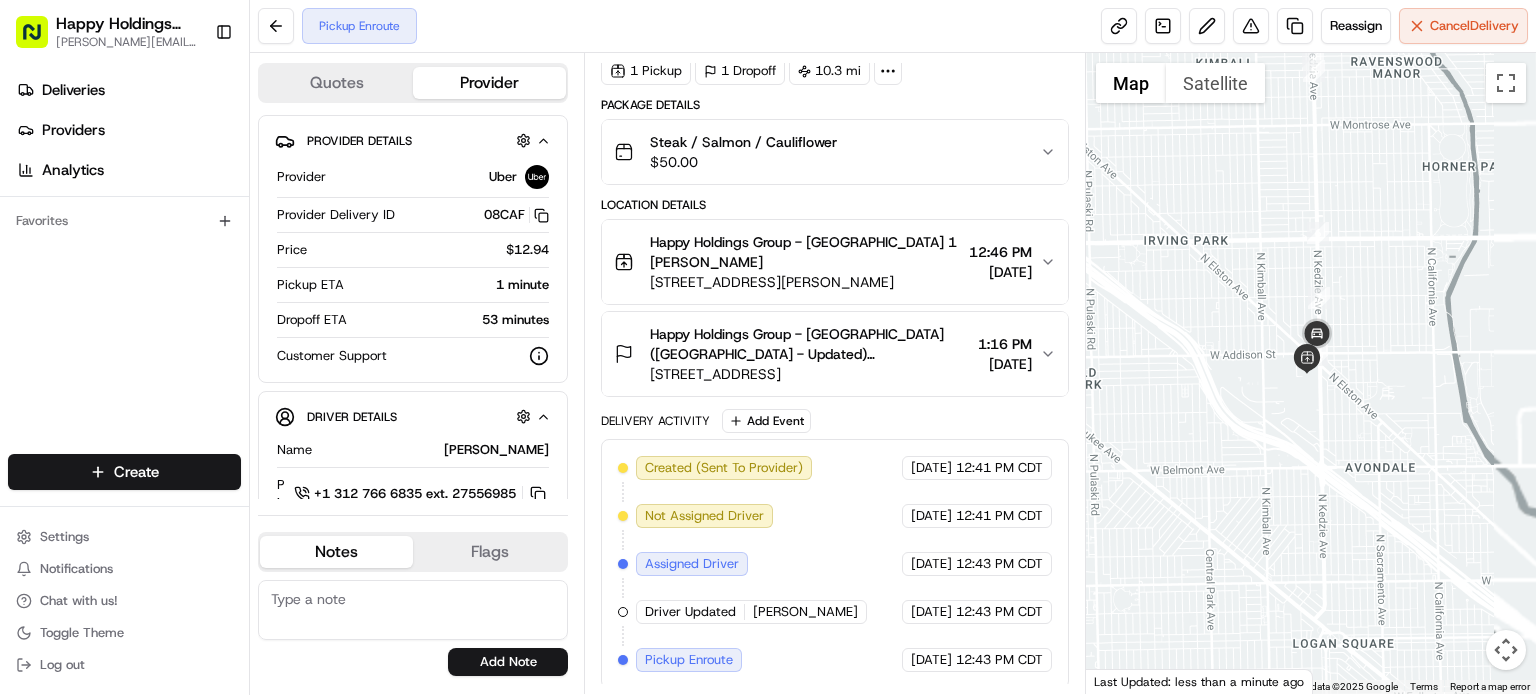 drag, startPoint x: 1293, startPoint y: 395, endPoint x: 1166, endPoint y: 356, distance: 132.8533 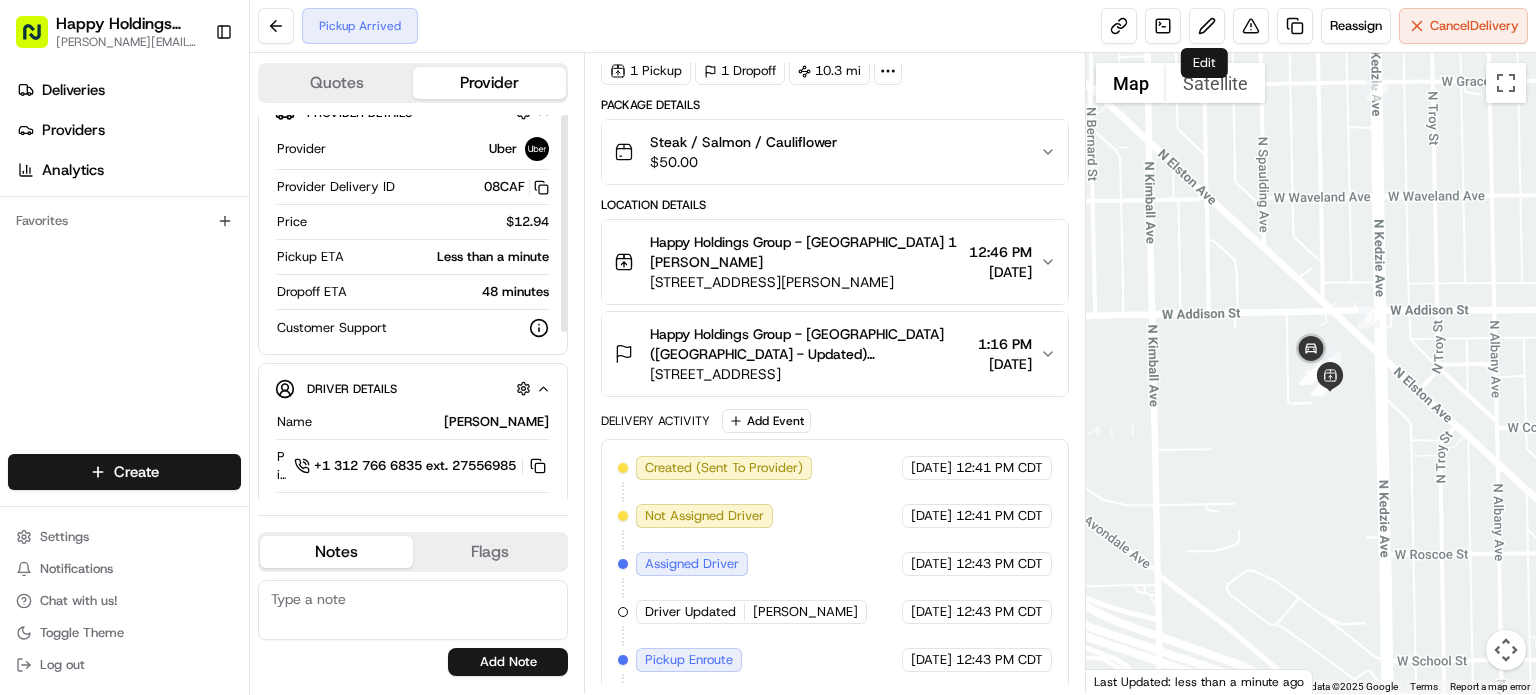 scroll, scrollTop: 0, scrollLeft: 0, axis: both 